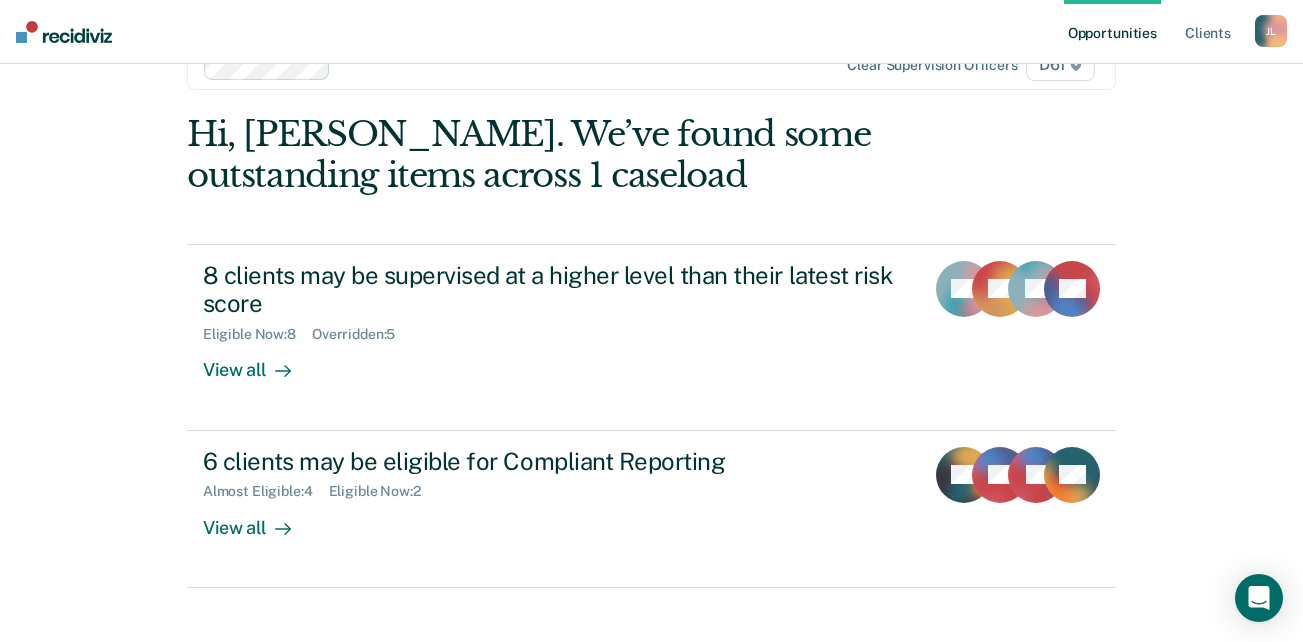 scroll, scrollTop: 82, scrollLeft: 0, axis: vertical 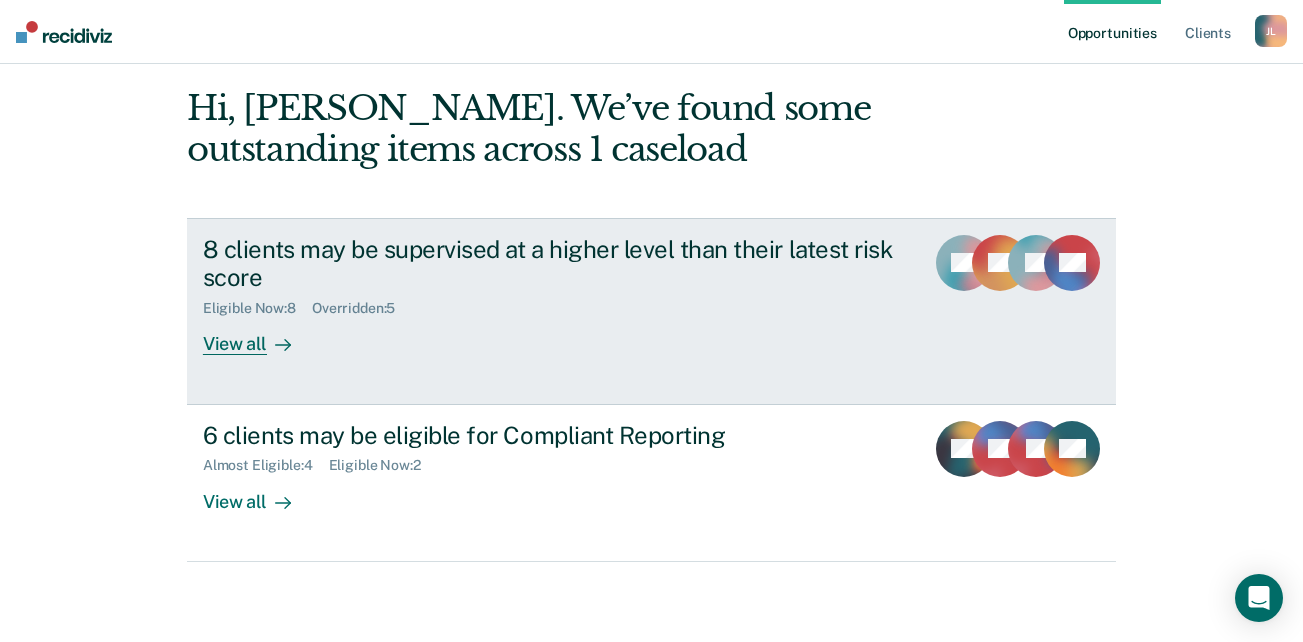 click on "View all" at bounding box center (259, 336) 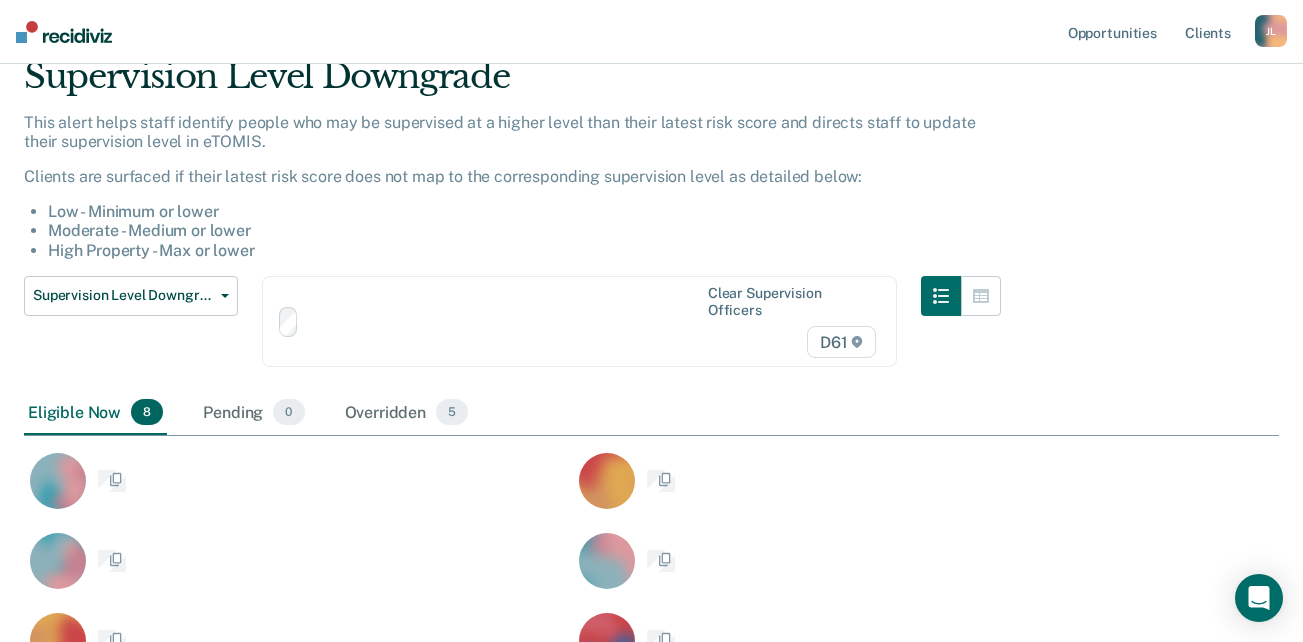 scroll, scrollTop: 0, scrollLeft: 0, axis: both 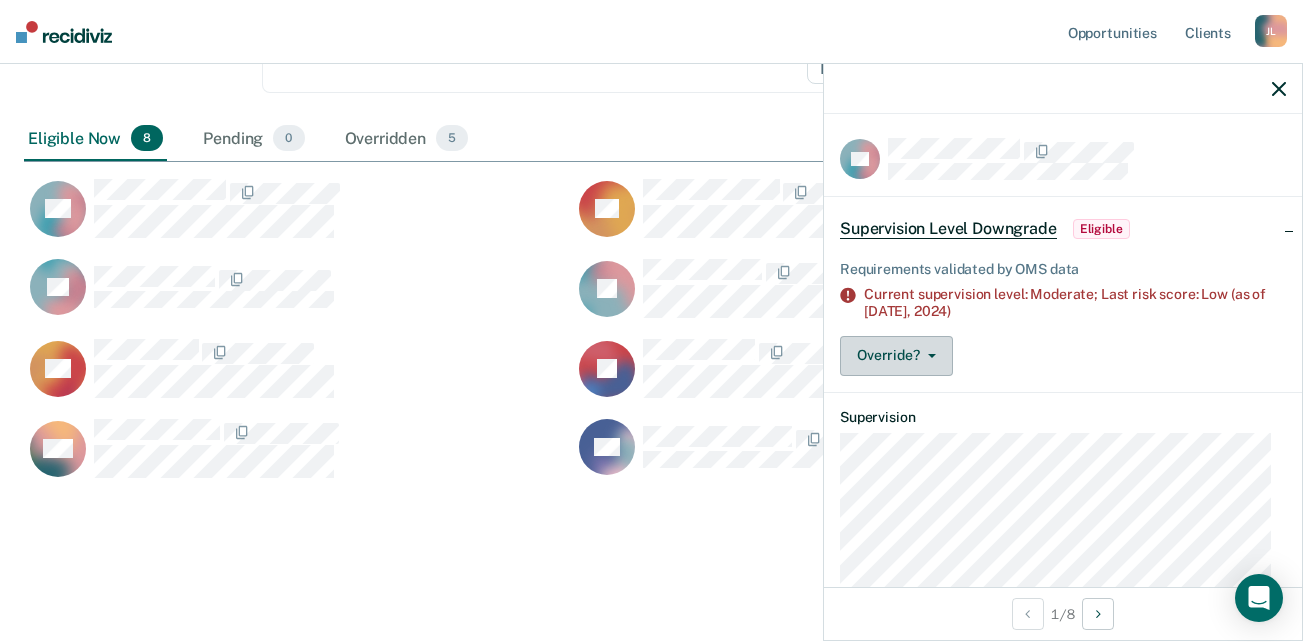 click on "Override?" at bounding box center [896, 356] 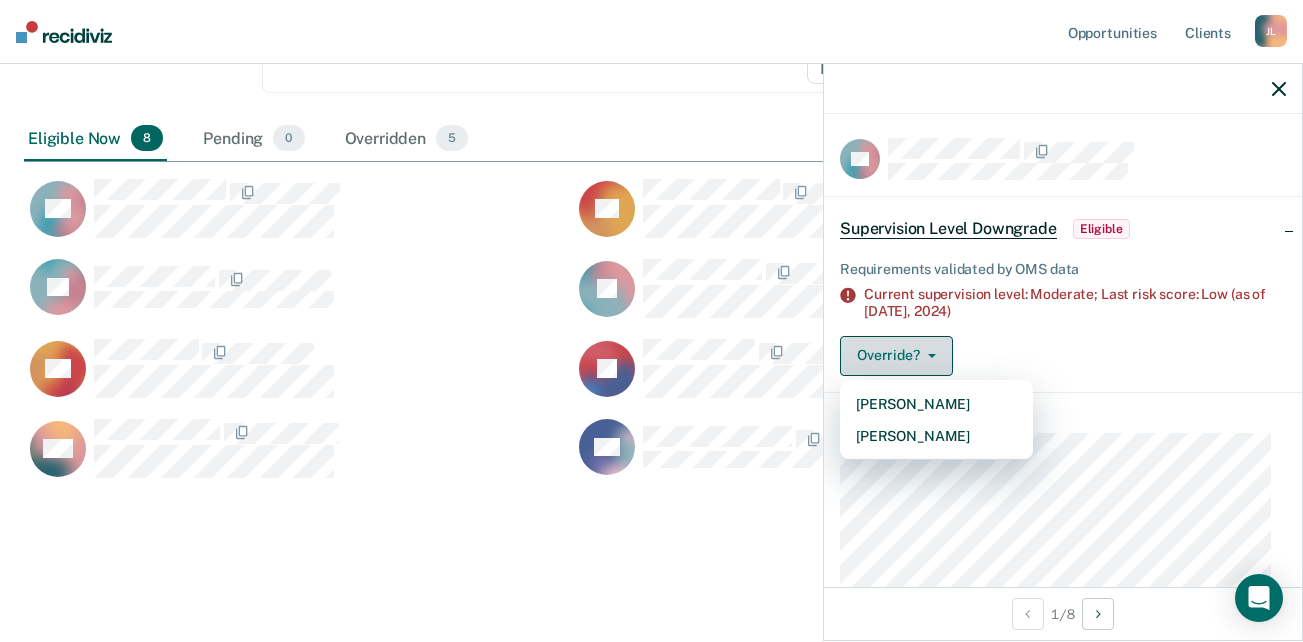 click on "Override?" at bounding box center [896, 356] 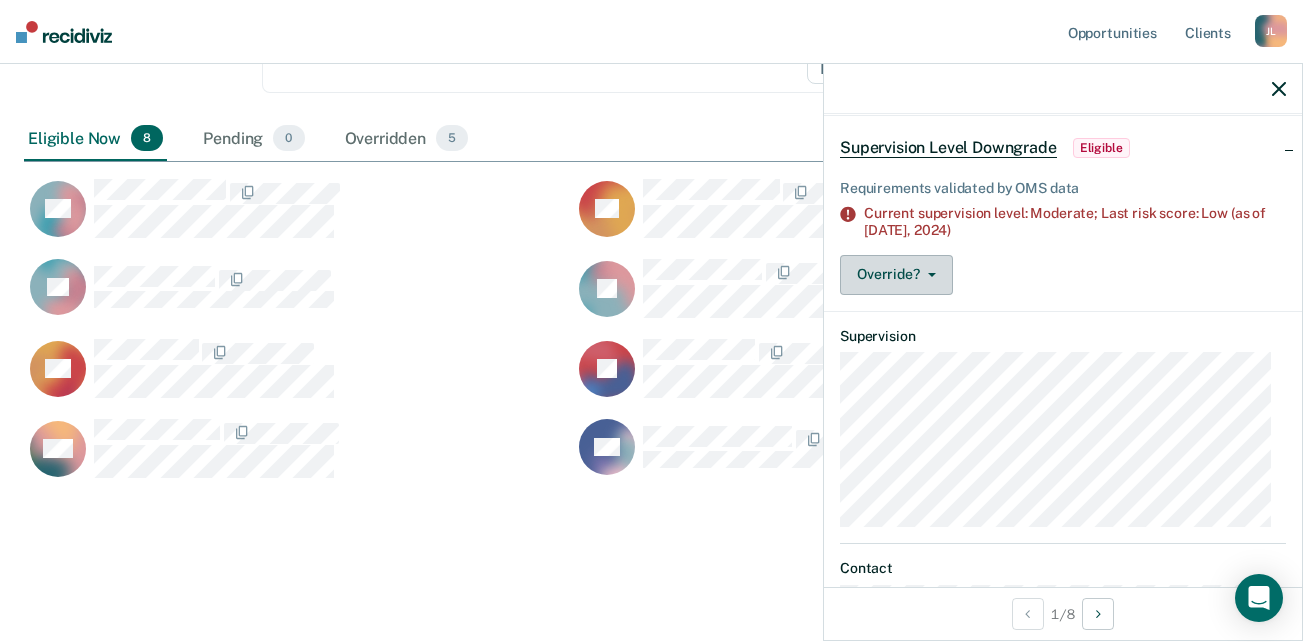 scroll, scrollTop: 0, scrollLeft: 0, axis: both 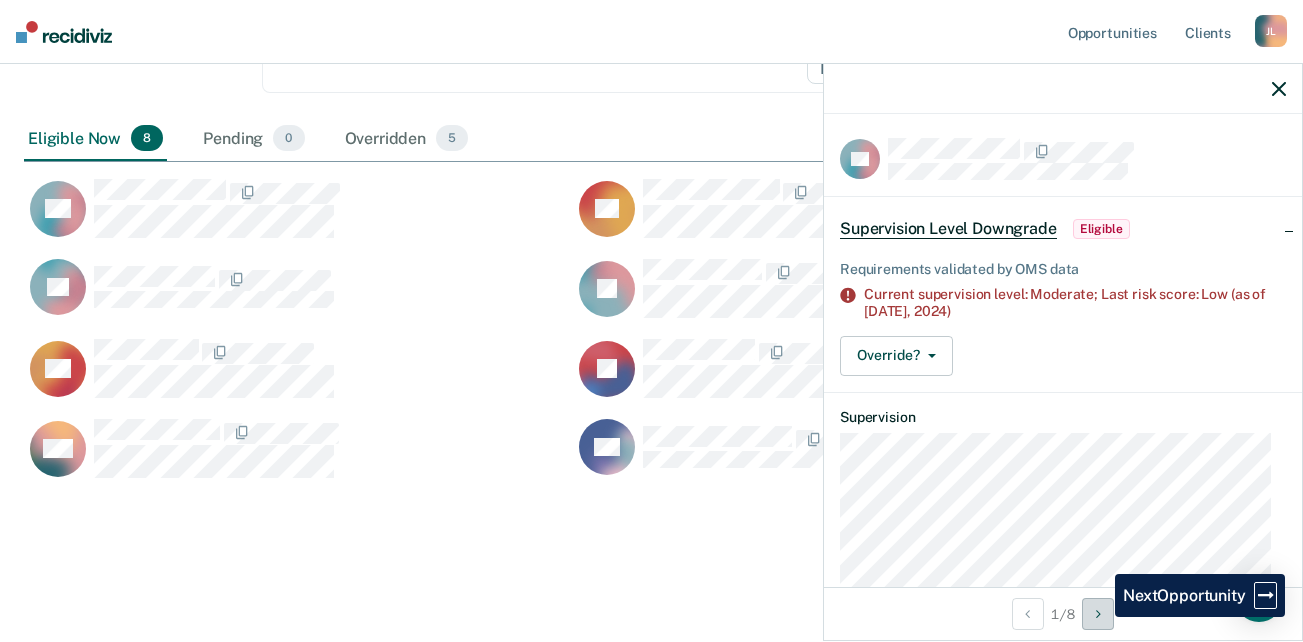 click at bounding box center [1098, 614] 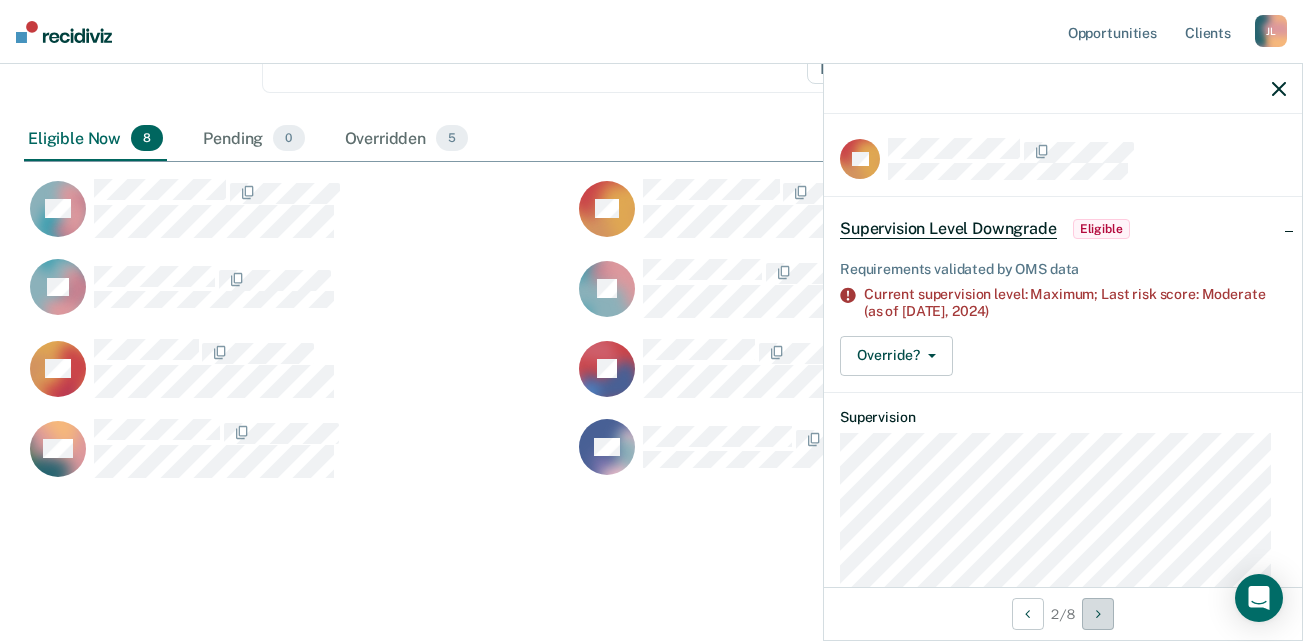 scroll, scrollTop: 256, scrollLeft: 0, axis: vertical 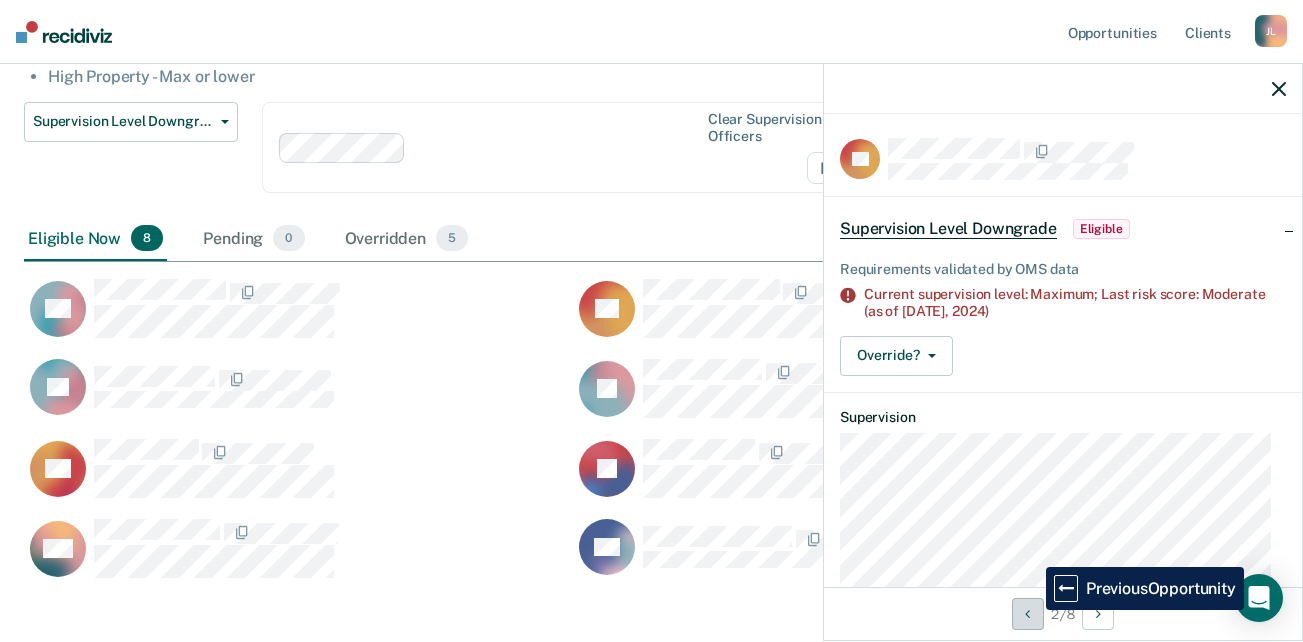 click at bounding box center (1028, 614) 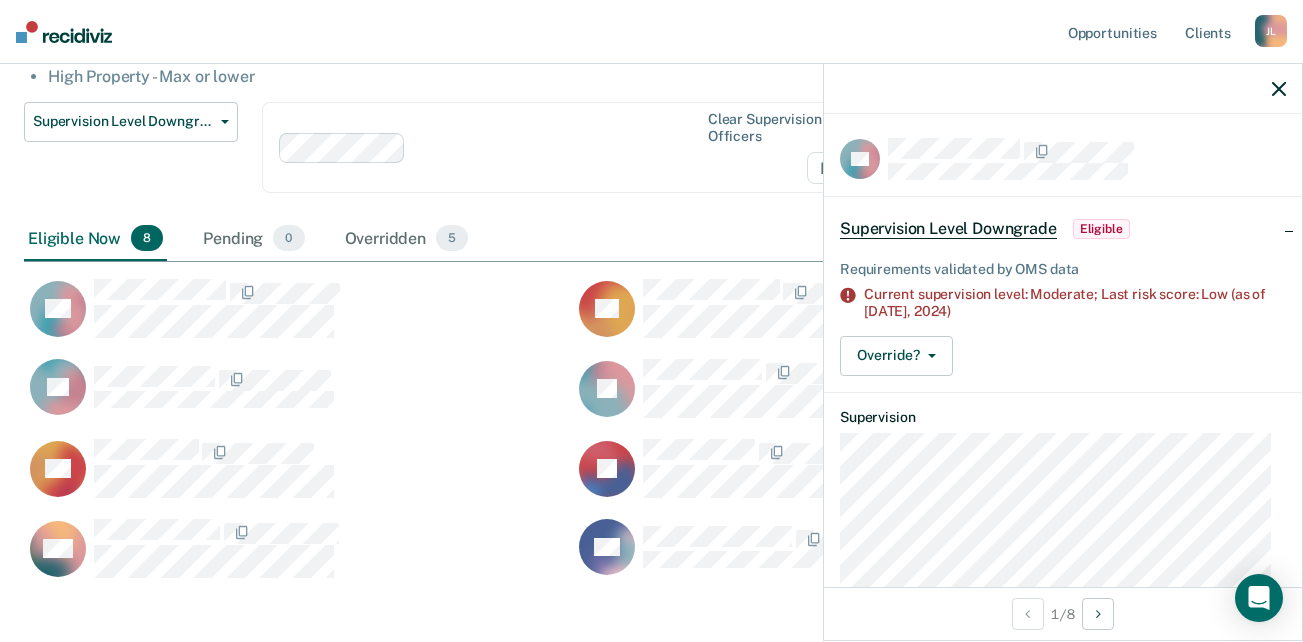 click 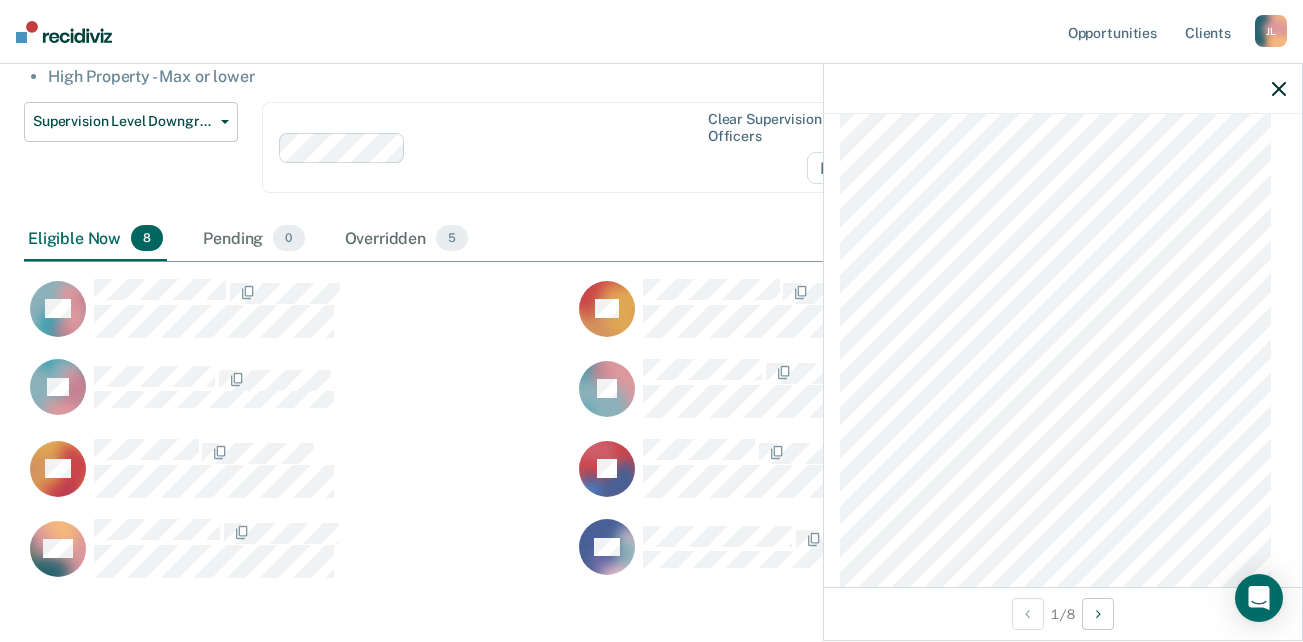 scroll, scrollTop: 852, scrollLeft: 0, axis: vertical 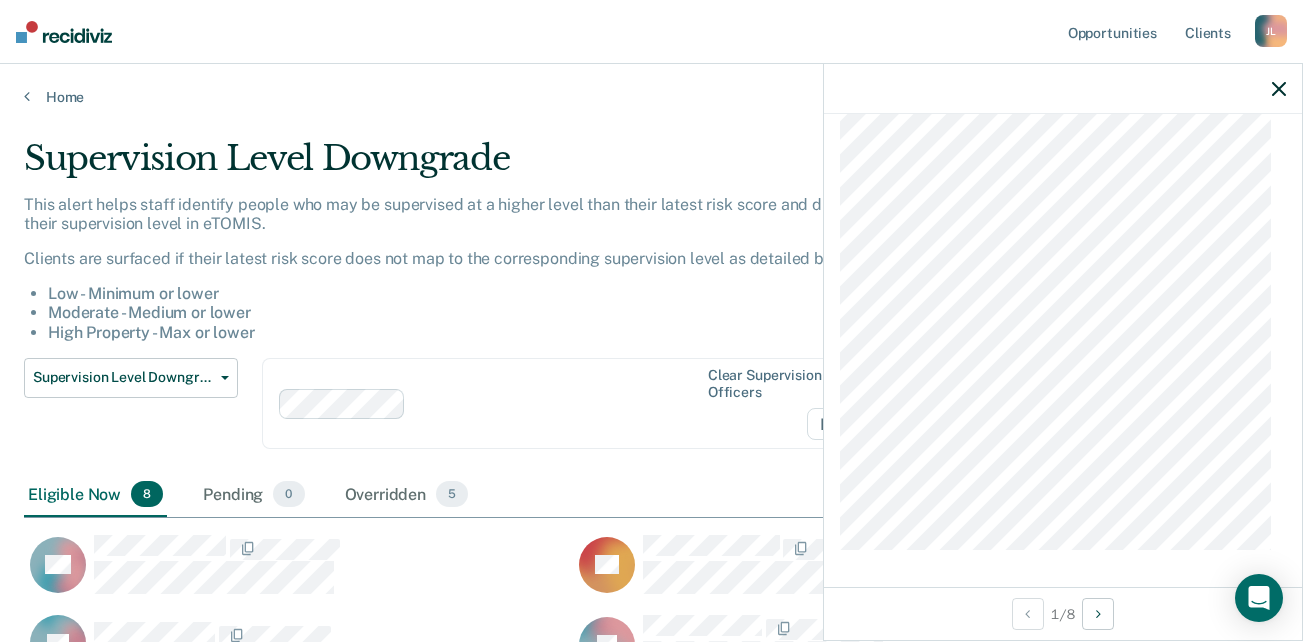 click at bounding box center [1063, 89] 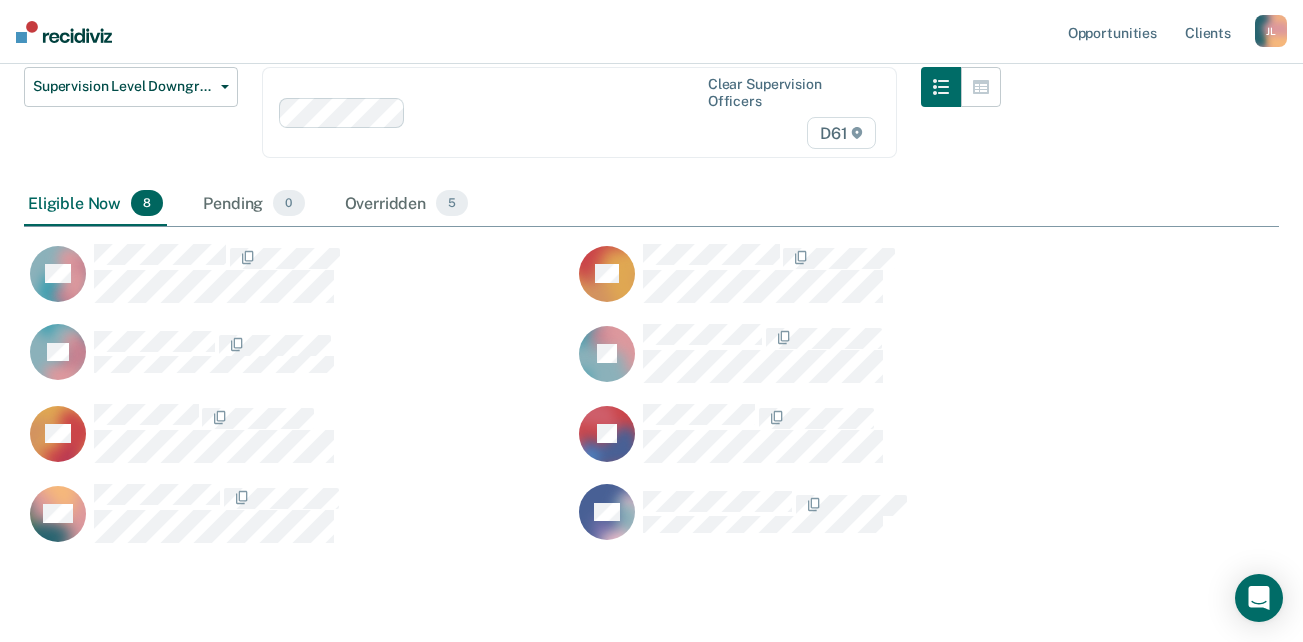 scroll, scrollTop: 300, scrollLeft: 0, axis: vertical 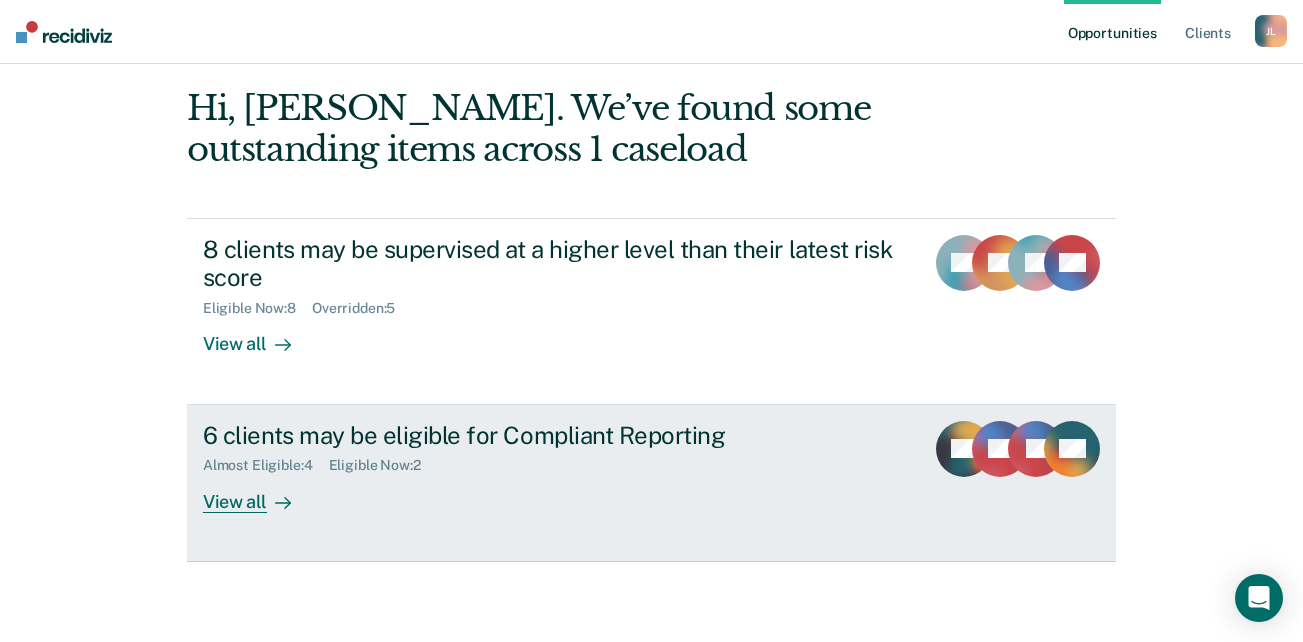click on "View all" at bounding box center [259, 493] 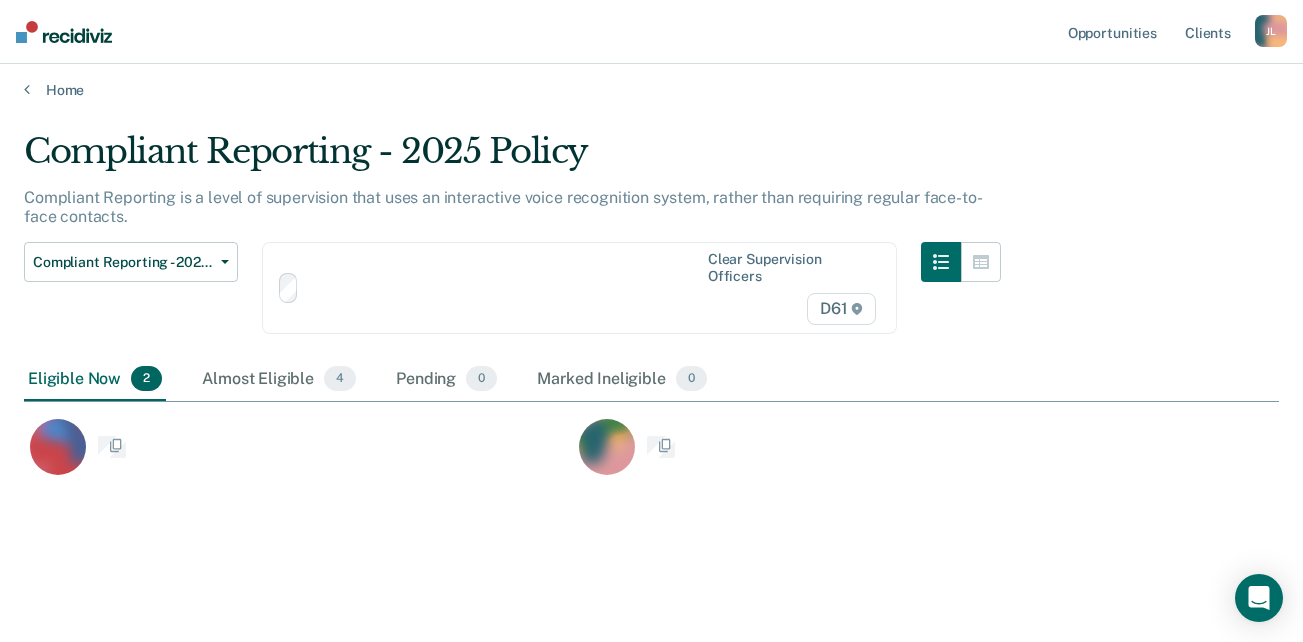 scroll, scrollTop: 0, scrollLeft: 0, axis: both 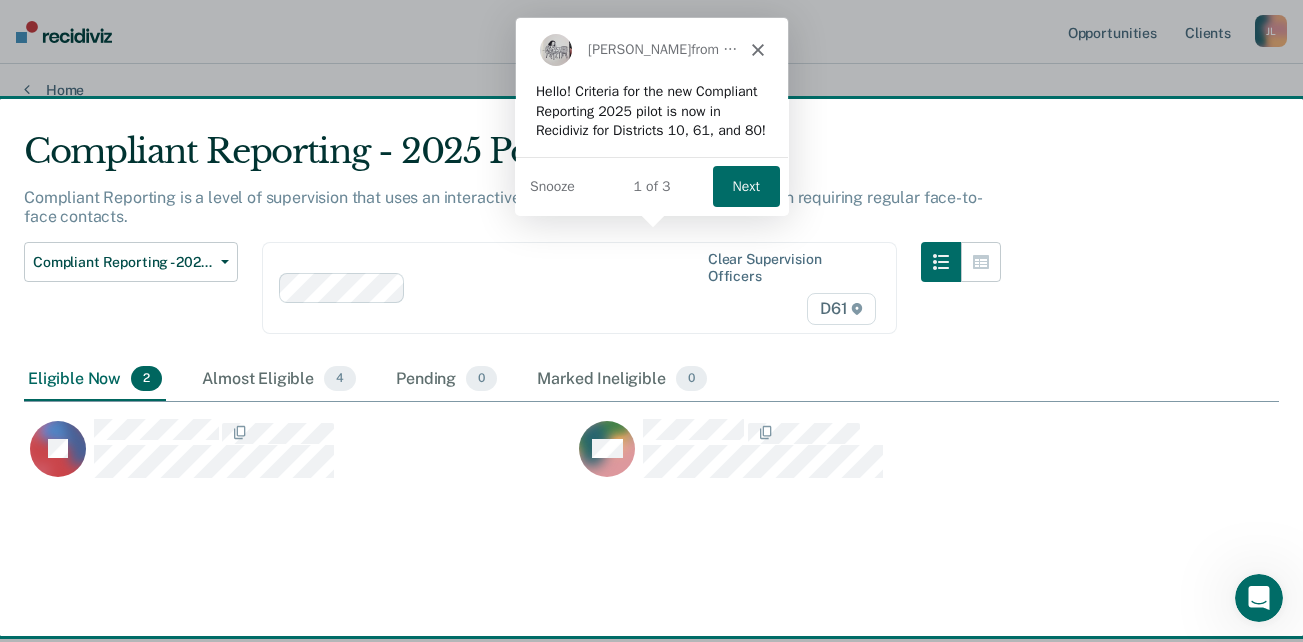 click 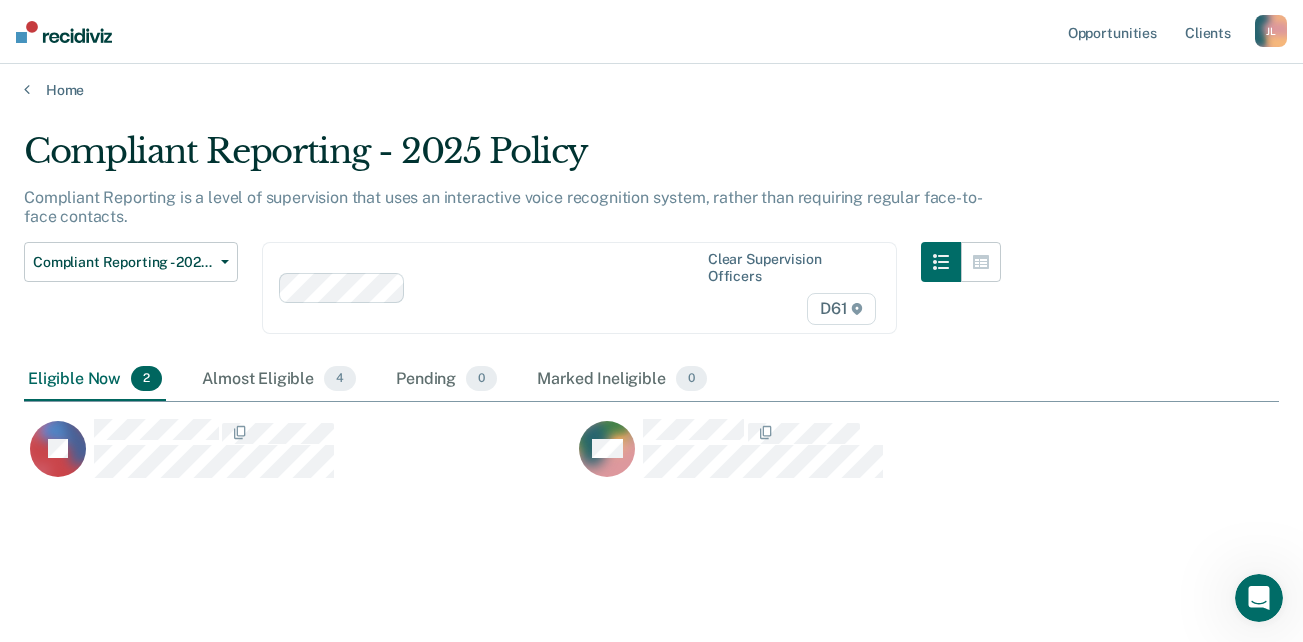 click 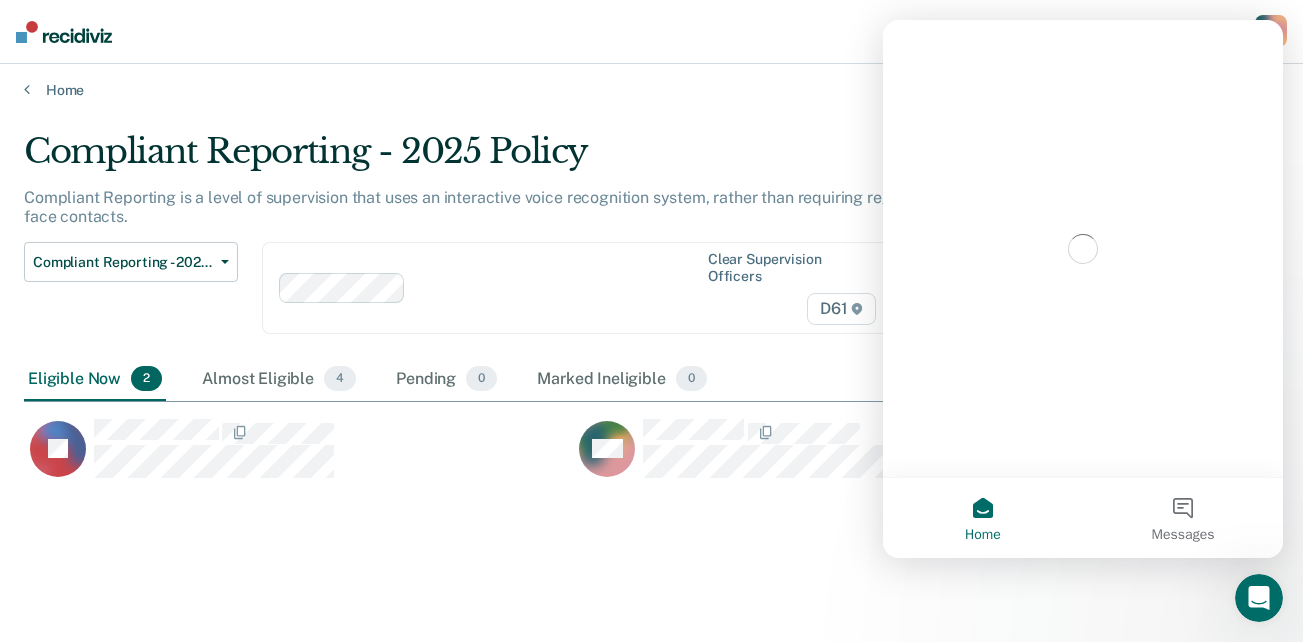 scroll, scrollTop: 0, scrollLeft: 0, axis: both 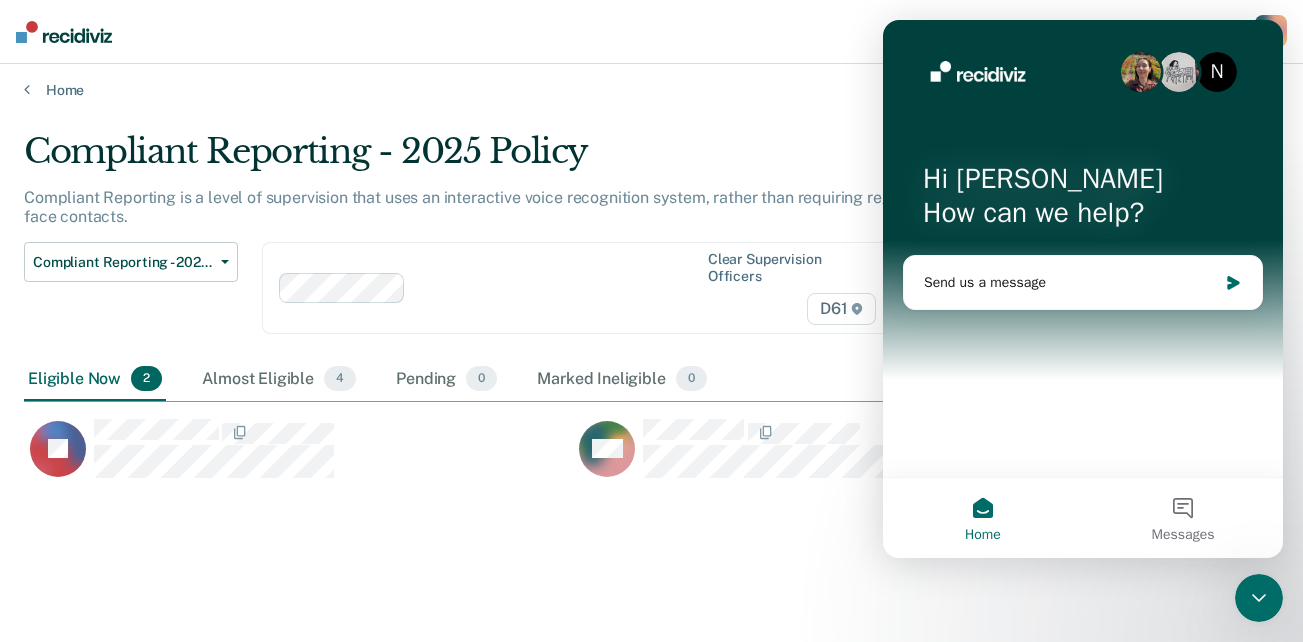 click on "Compliant Reporting - 2025 Policy   Compliant Reporting is a level of supervision that uses an interactive voice recognition system, rather than requiring regular face-to-face contacts.  Compliant Reporting - 2025 Policy Supervision Level Downgrade Suspension of Direct Supervision Compliant Reporting - 2025 Policy Clear   supervision officers D61   Eligible Now 2 Almost Eligible 4 Pending 0 Marked Ineligible 0
To pick up a draggable item, press the space bar.
While dragging, use the arrow keys to move the item.
Press space again to drop the item in its new position, or press escape to cancel.
JB   MH" at bounding box center (651, 367) 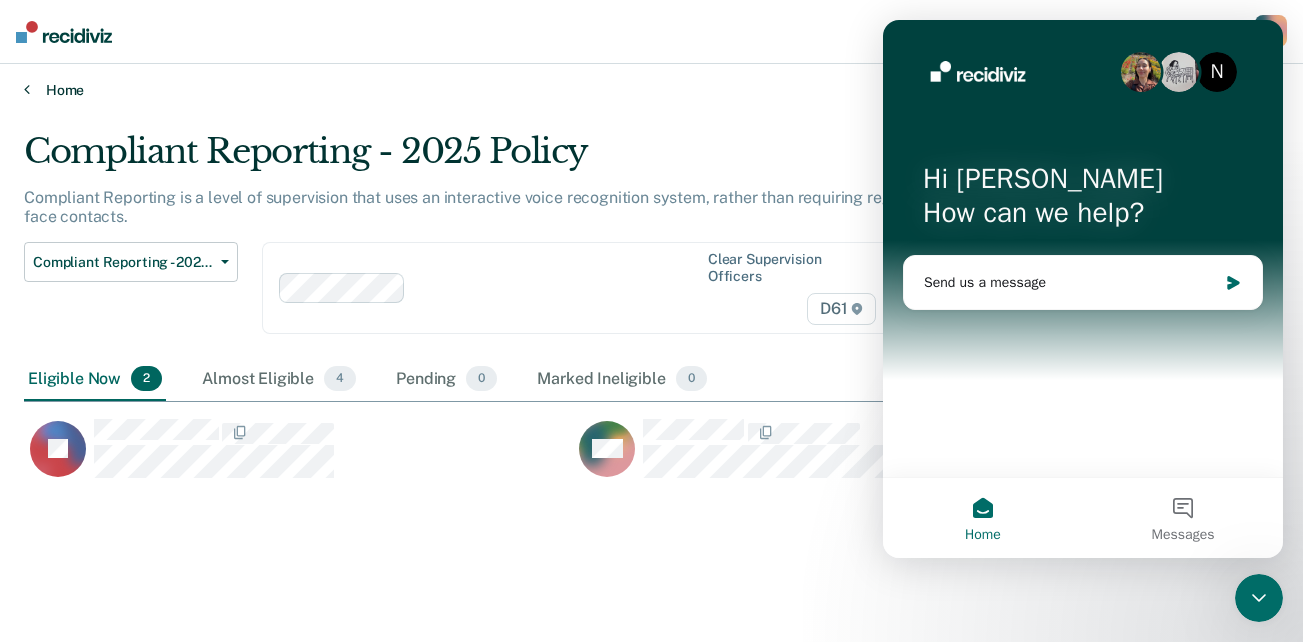 click on "Home" at bounding box center [651, 90] 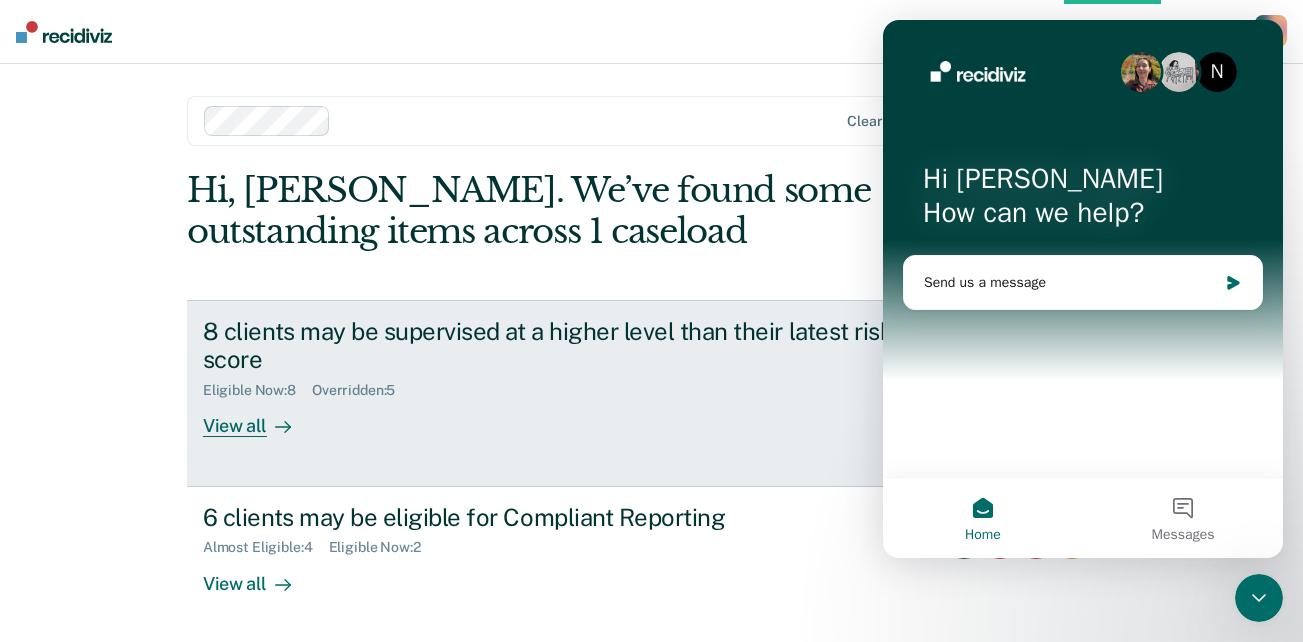 click on "View all" at bounding box center [259, 418] 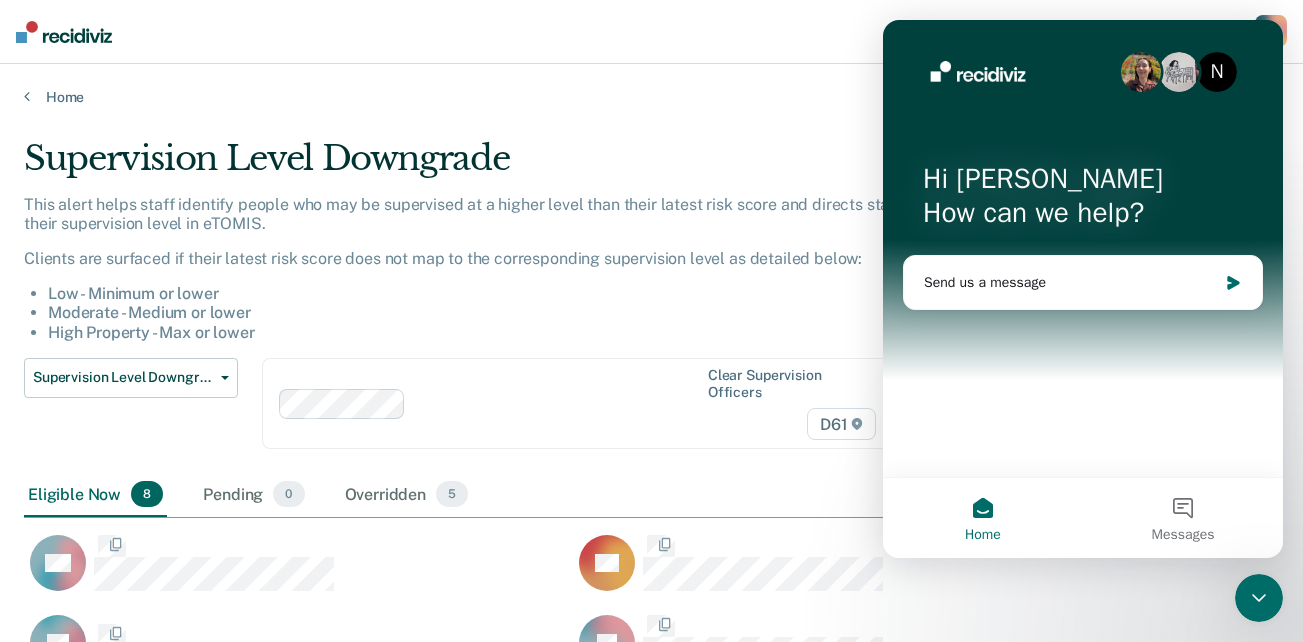 scroll, scrollTop: 16, scrollLeft: 16, axis: both 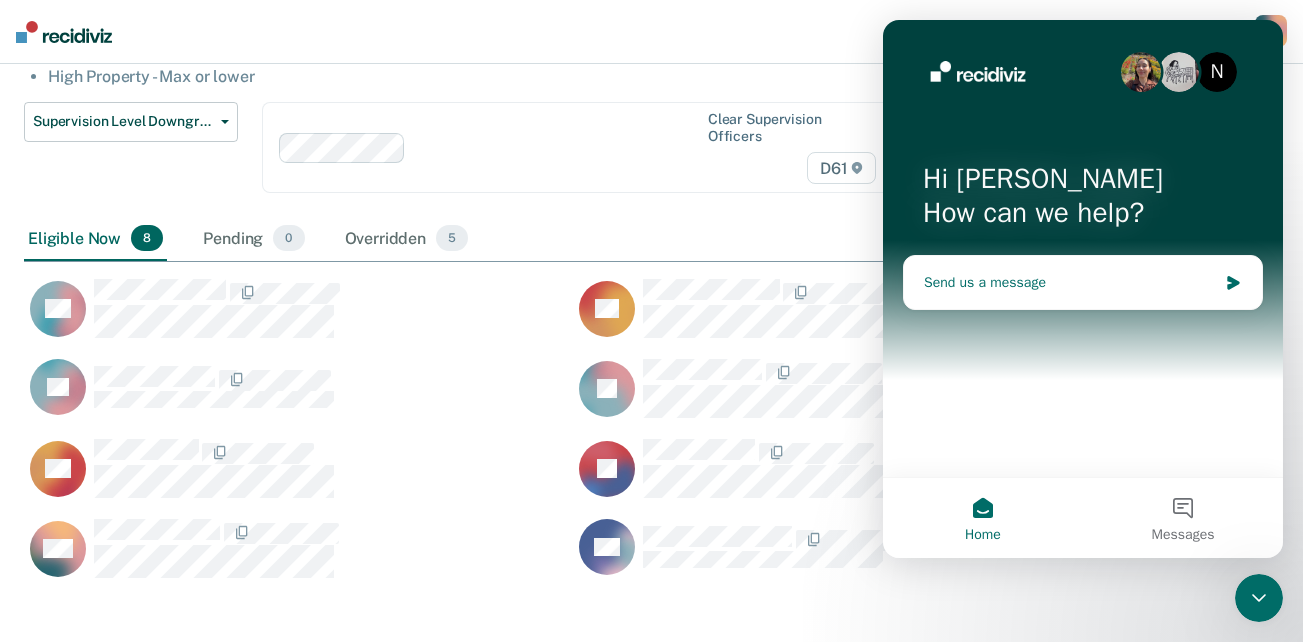 click on "Send us a message" at bounding box center [1070, 282] 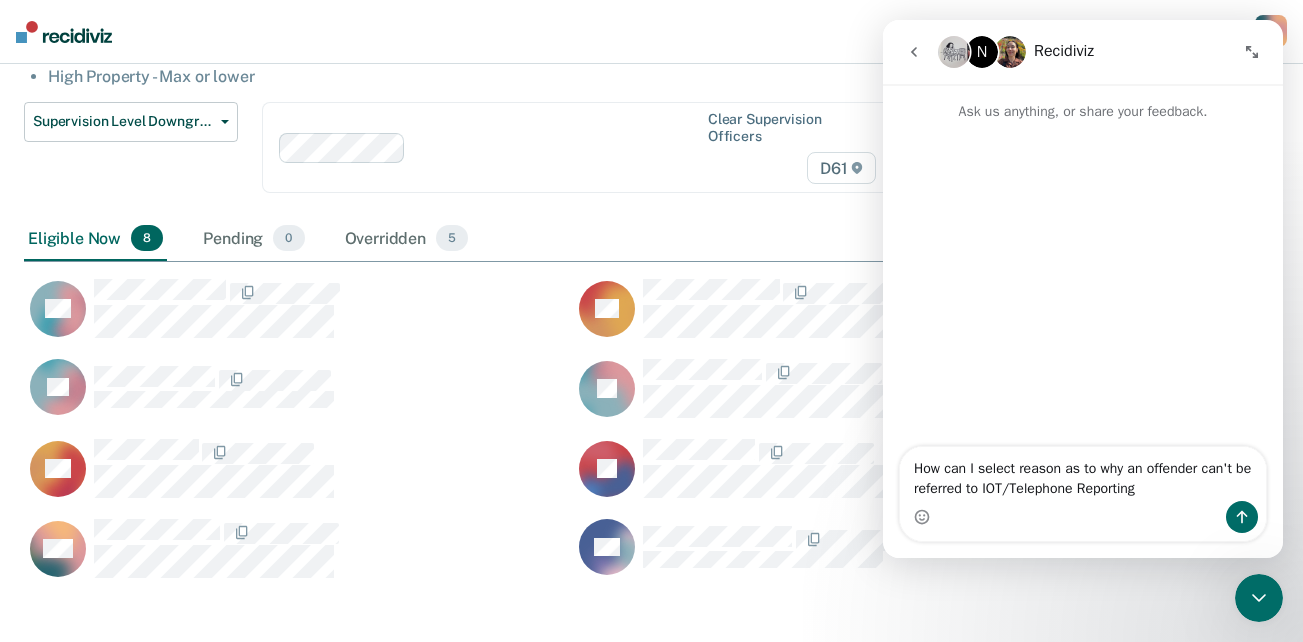type on "How can I select reason as to why an offender can't be referred to IOT/Telephone Reporting?" 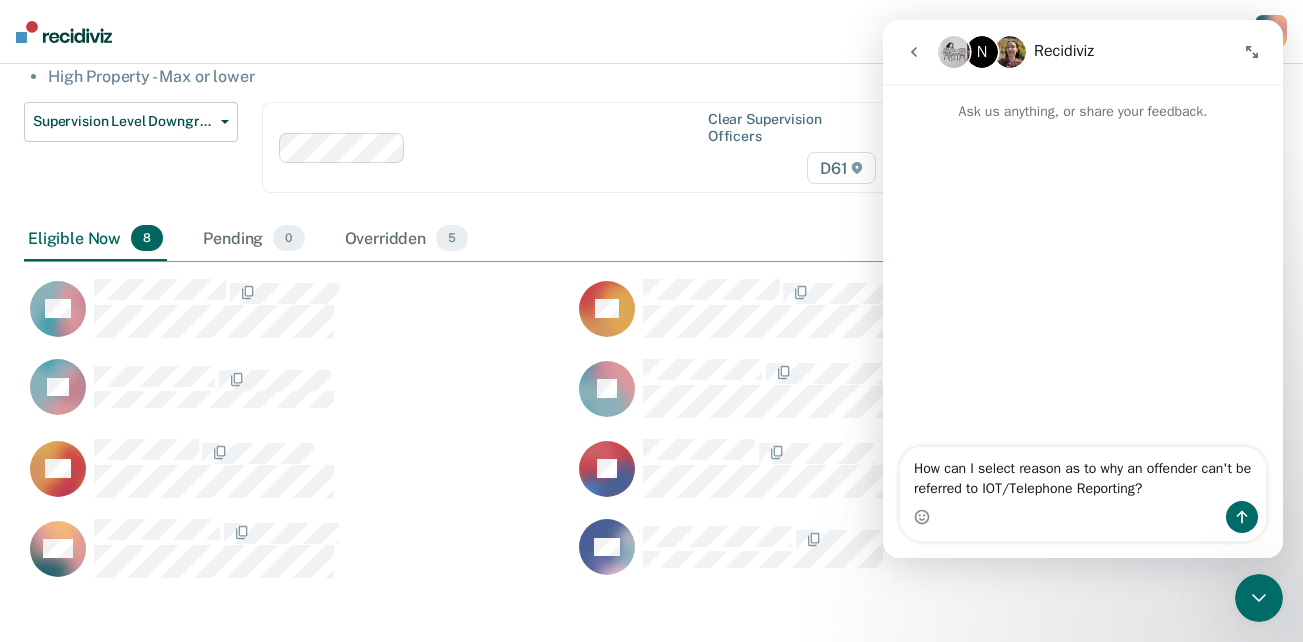 type 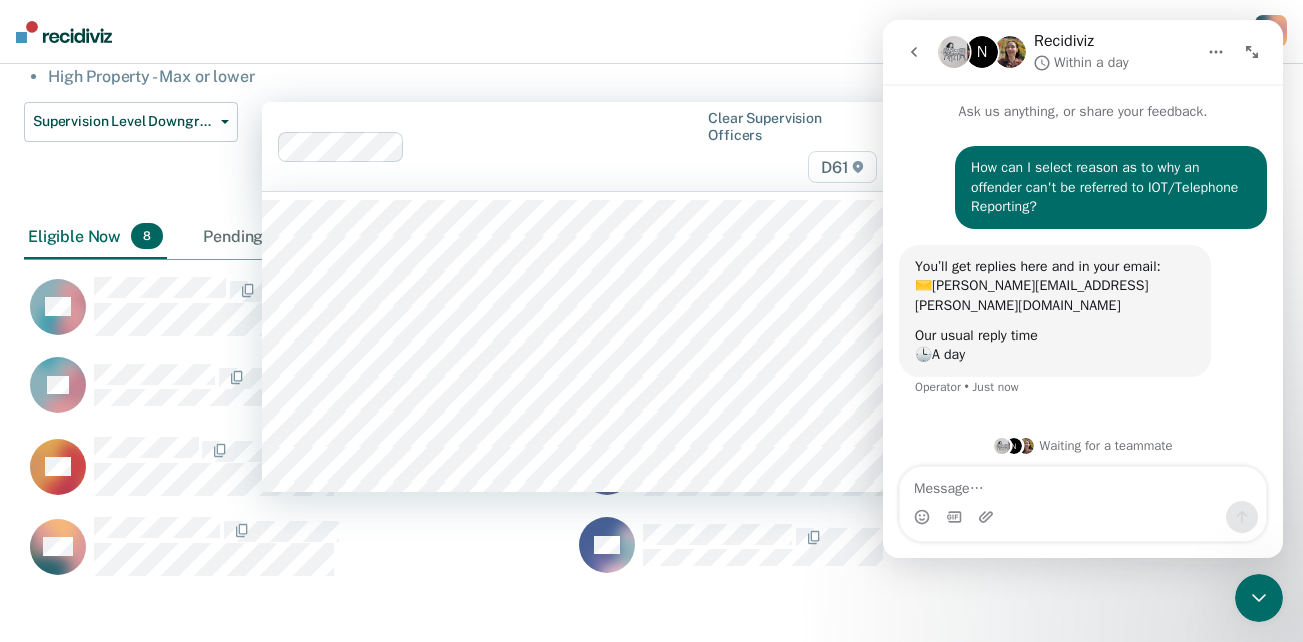 click on "Clear   supervision officers D61" at bounding box center [579, 147] 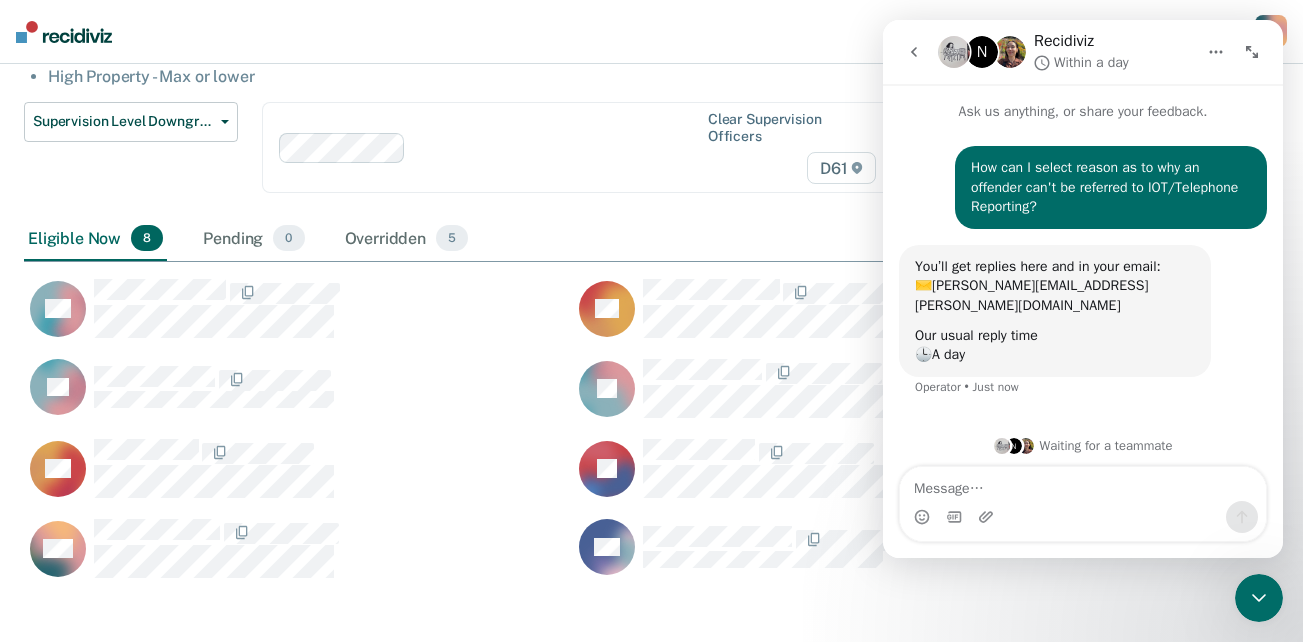 click at bounding box center (556, 147) 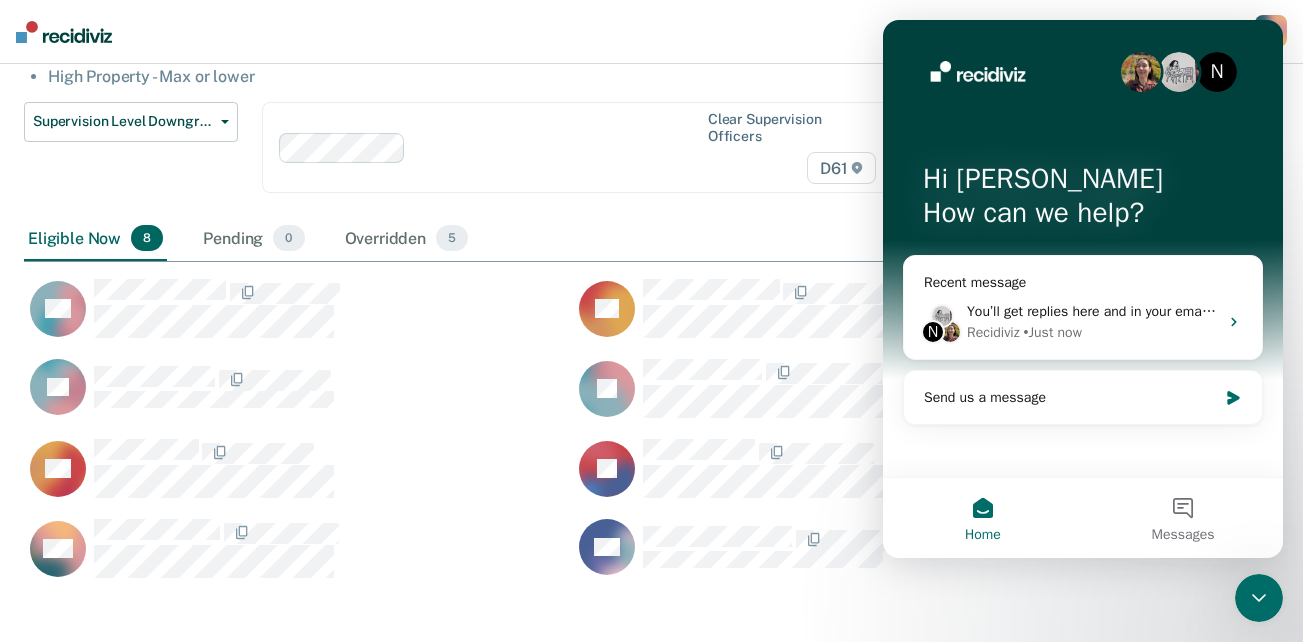 click on "N Hi [PERSON_NAME] 👋 How can we help?" at bounding box center [1083, 200] 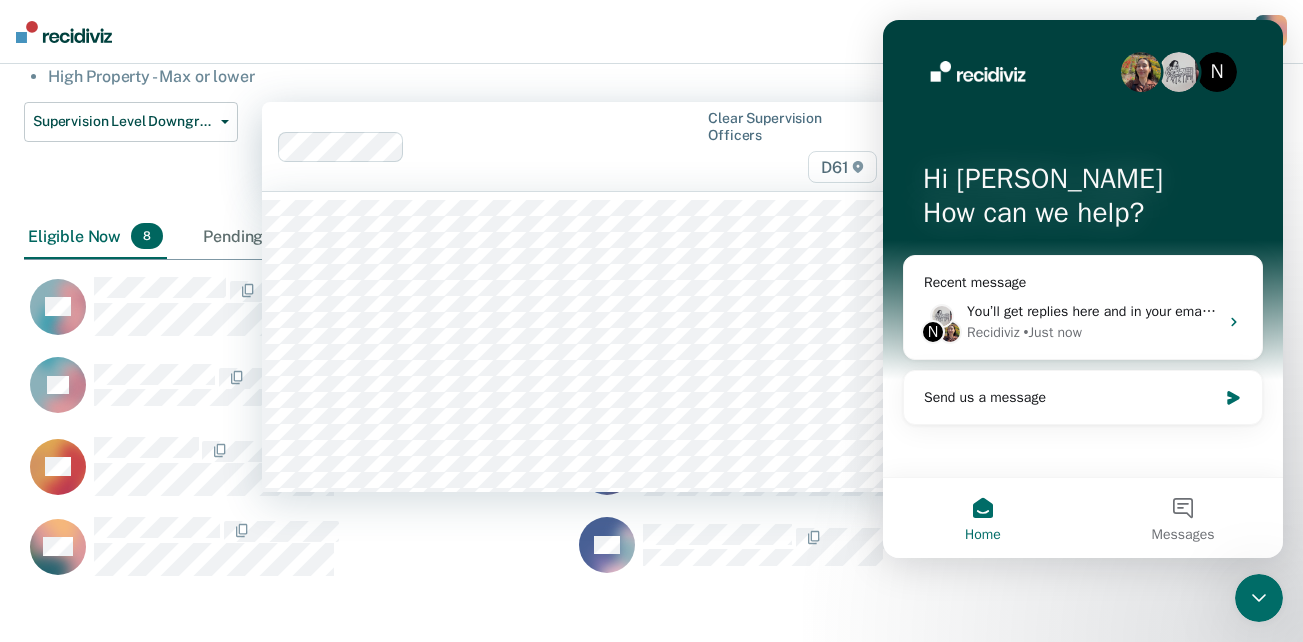 scroll, scrollTop: 676, scrollLeft: 1240, axis: both 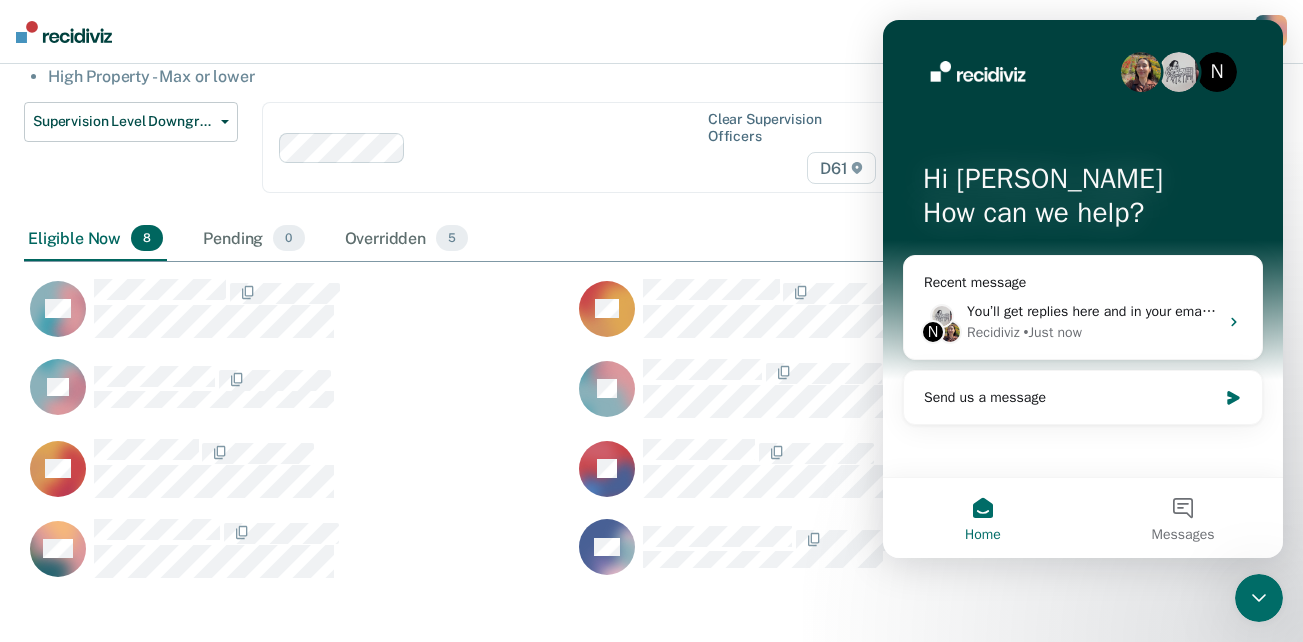 click on "Home" at bounding box center [983, 518] 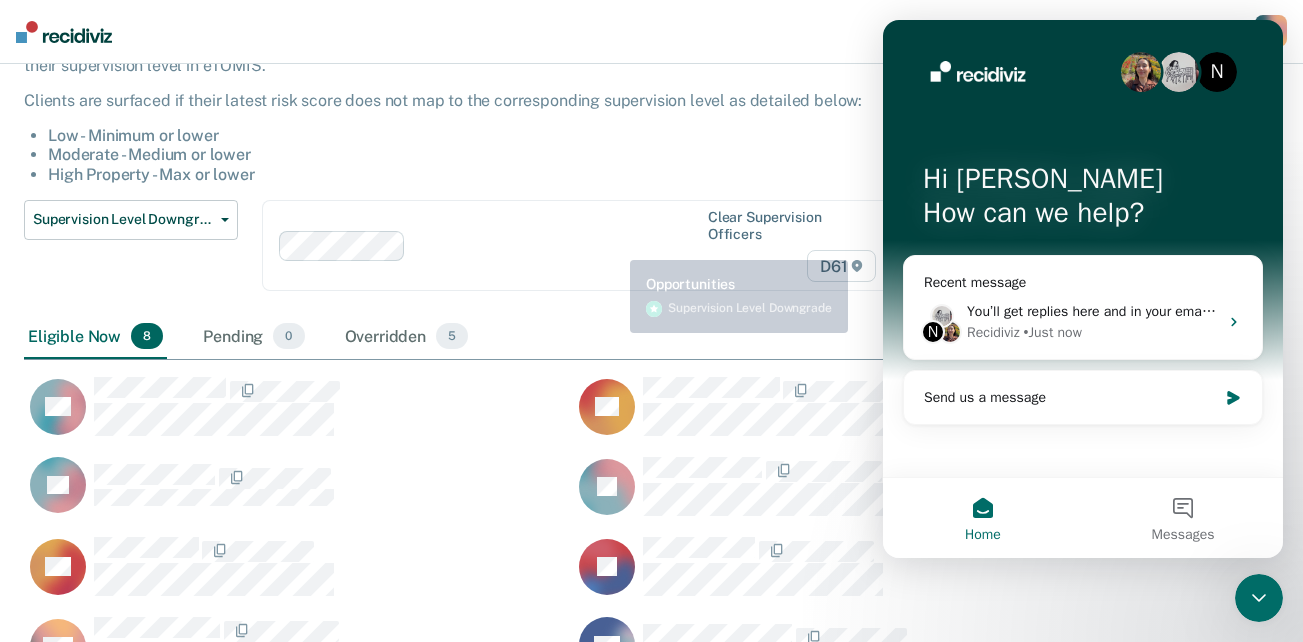scroll, scrollTop: 156, scrollLeft: 0, axis: vertical 